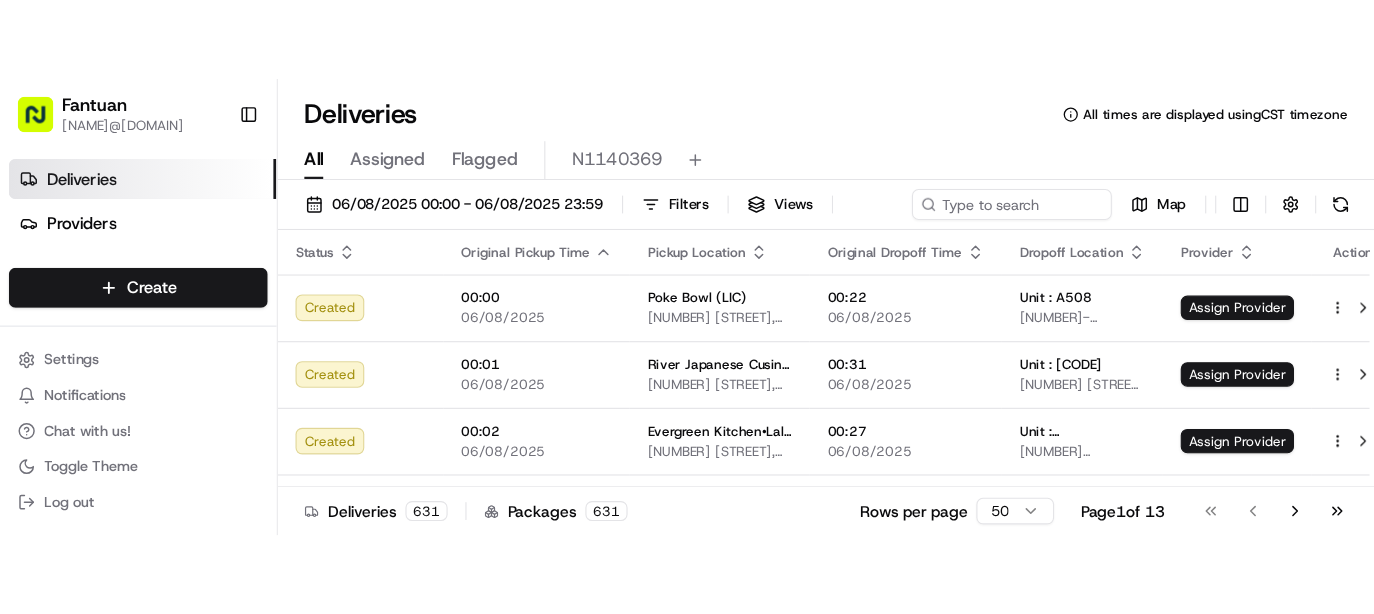 scroll, scrollTop: 0, scrollLeft: 0, axis: both 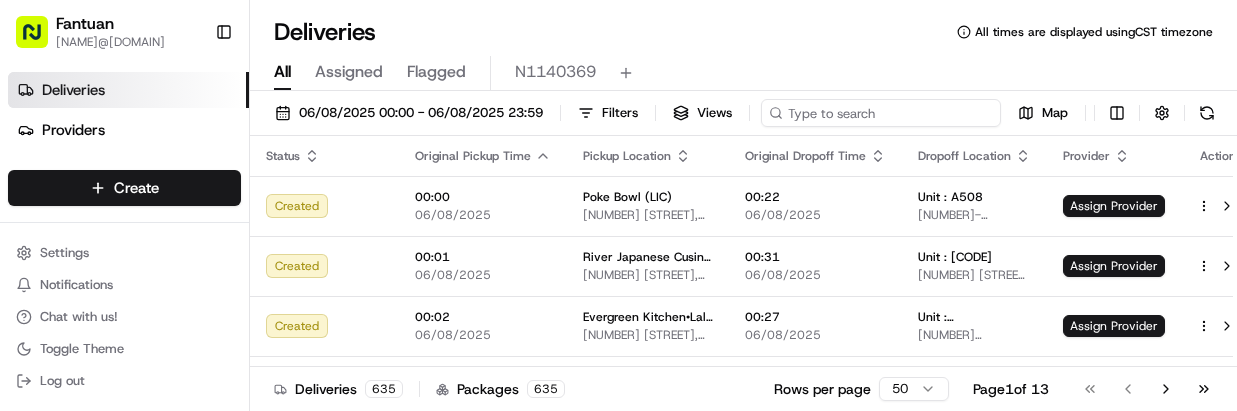 click at bounding box center [881, 113] 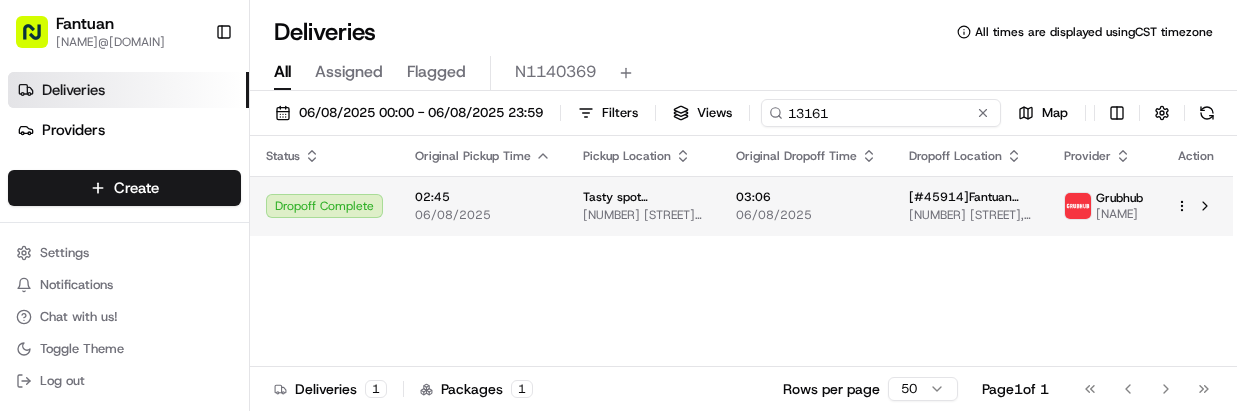 type on "13161" 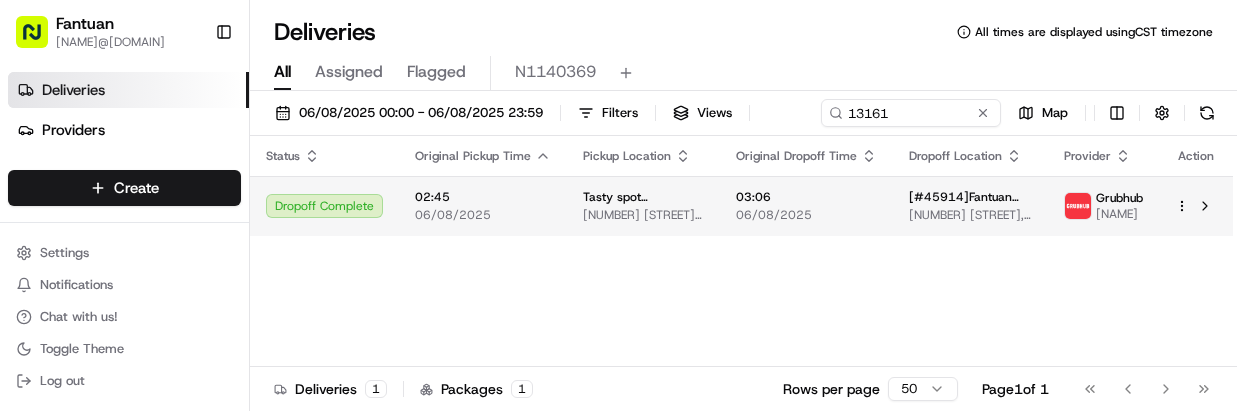 click on "Status Original Pickup Time Pickup Location Original Dropoff Time Dropoff Location Provider Action Dropoff Complete [TIME] [DATE] [RESTAURANT_NAME] [NUMBER] [STREET] # [UNIT], [CITY], [STATE] [POSTAL_CODE], [COUNTRY] [TIME] [DATE] [#45914]Fantuan [#45914]Fantuan [NUMBER] [STREET], [CITY], [STATE] [POSTAL_CODE], [COUNTRY] Grubhub [NAME]" at bounding box center (741, 251) 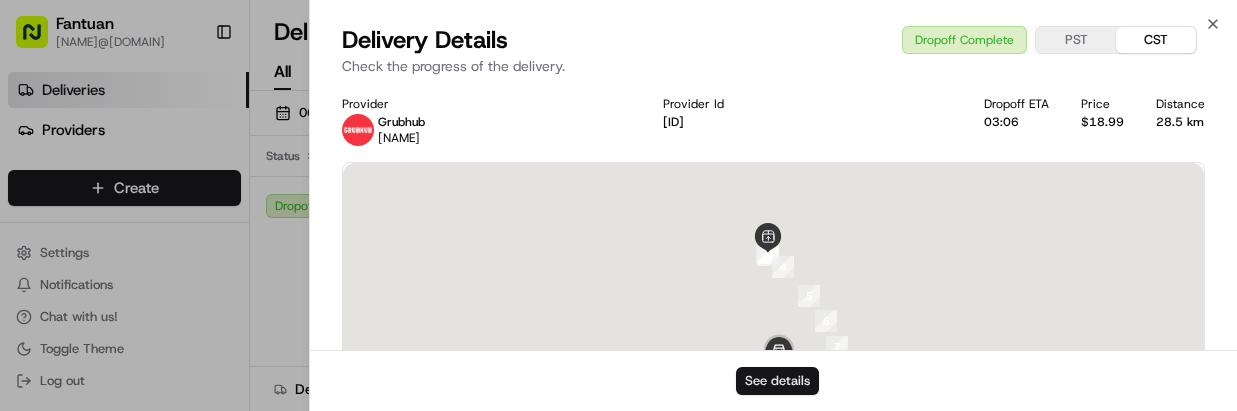 click on "See details" at bounding box center [777, 381] 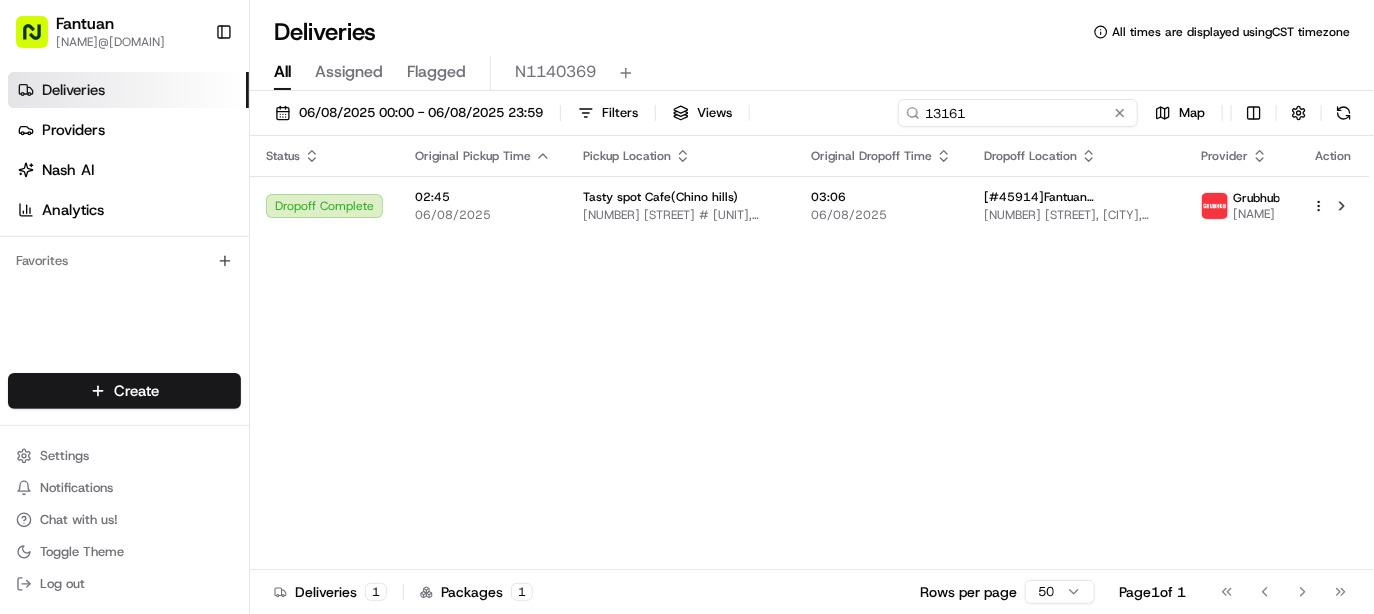 click on "[DATE] [TIME] - [DATE] [TIME] Filters Views [NUMBER] Map" at bounding box center (812, 117) 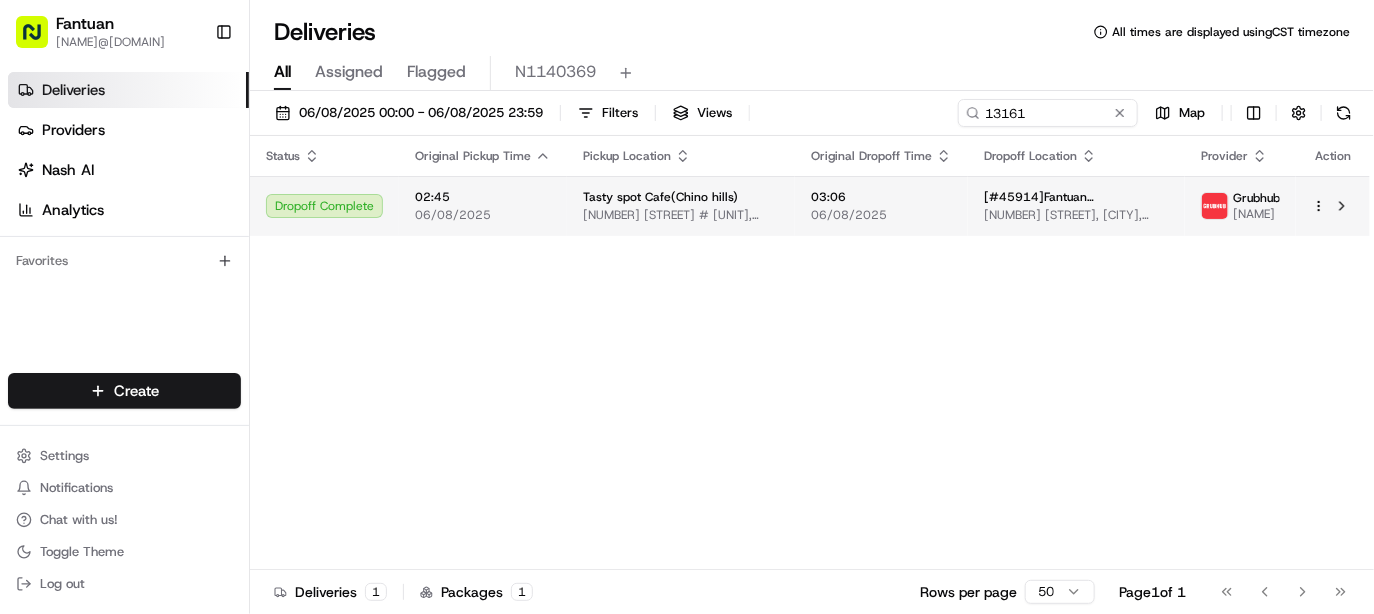 click on "[#ID]Fantuan [#ID]Fantuan [NUMBER] [STREET], [CITY], [STATE] [POSTAL_CODE], [COUNTRY]" at bounding box center [1076, 206] 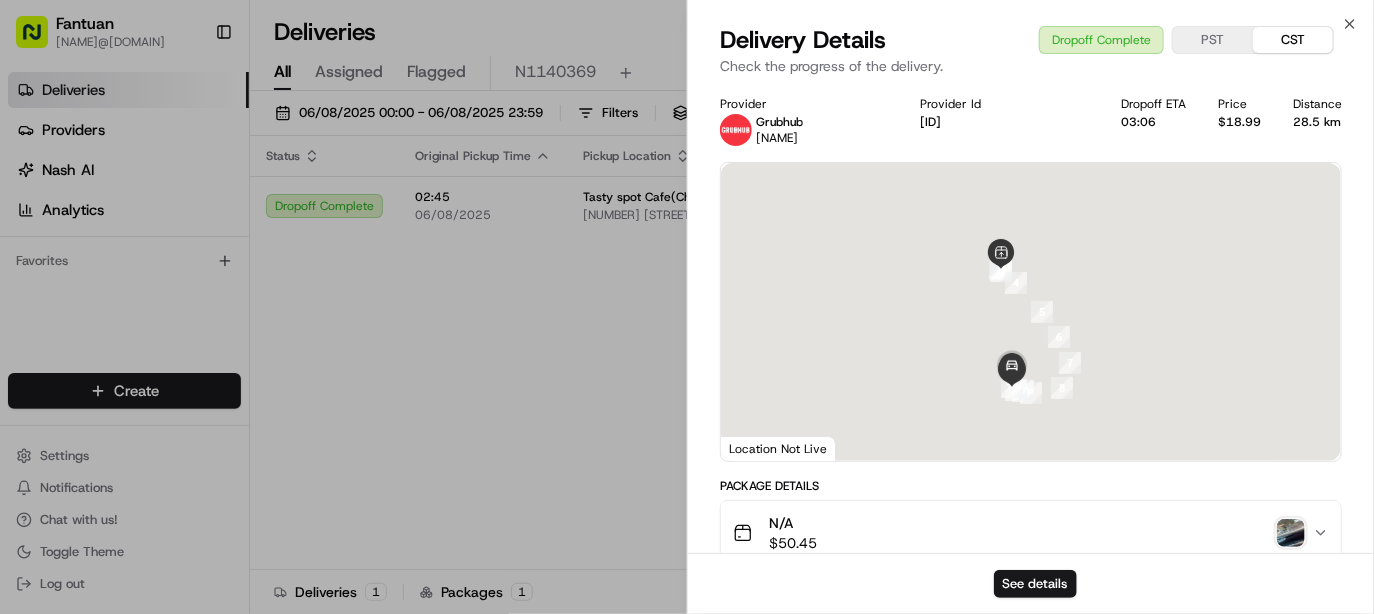 click on "Provider Grubhub Nicholas Provider Id [UUID] Dropoff ETA 03:06 Price $18.99 Distance 28.5 km 1 2 3 4 5 6 7 8 9 10 11 12 Location Not Live Package Details N/A $ 50.45 Items Details Package Items ( 3 ) Location Details Tasty spot Cafe(Chino hills) Manager Manager [NUMBER] [STREET] # B, [CITY], [STATE] [POSTAL_CODE], [COUNTRY] [TIME] [DATE]  [#ID]Fantuan [#ID]Fantuan [NUMBER] [STREET], [CITY], [STATE] [POSTAL_CODE], [COUNTRY] [TIME] [DATE] Delivery Activity Add Event Created (Sent To Provider) Grubhub [DATE] [TIME] CST Not Assigned Driver Grubhub [DATE] [TIME] CST Assigned Driver Grubhub [DATE] [TIME] CST Driver Updated Nicholas Grubhub [DATE] [TIME] CST Pickup Enroute Grubhub [DATE] [TIME] CST Pickup Arrived Grubhub [DATE] [TIME] CST Pickup Complete Grubhub [DATE] [TIME] CST Dropoff Enroute Grubhub [DATE] [TIME] CST Dropoff Arrived Grubhub [DATE] [TIME] CST Dropoff Complete Grubhub [DATE] [TIME] CST" at bounding box center (1031, 733) 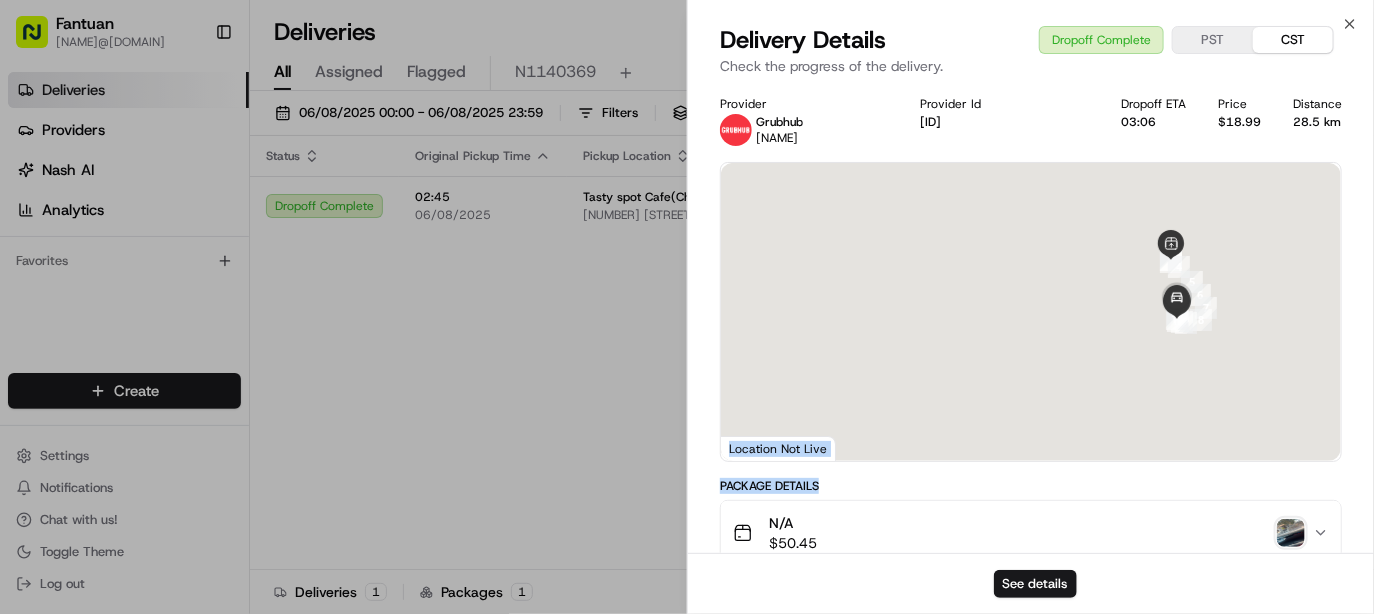 drag, startPoint x: 1122, startPoint y: 404, endPoint x: 1112, endPoint y: 338, distance: 66.75328 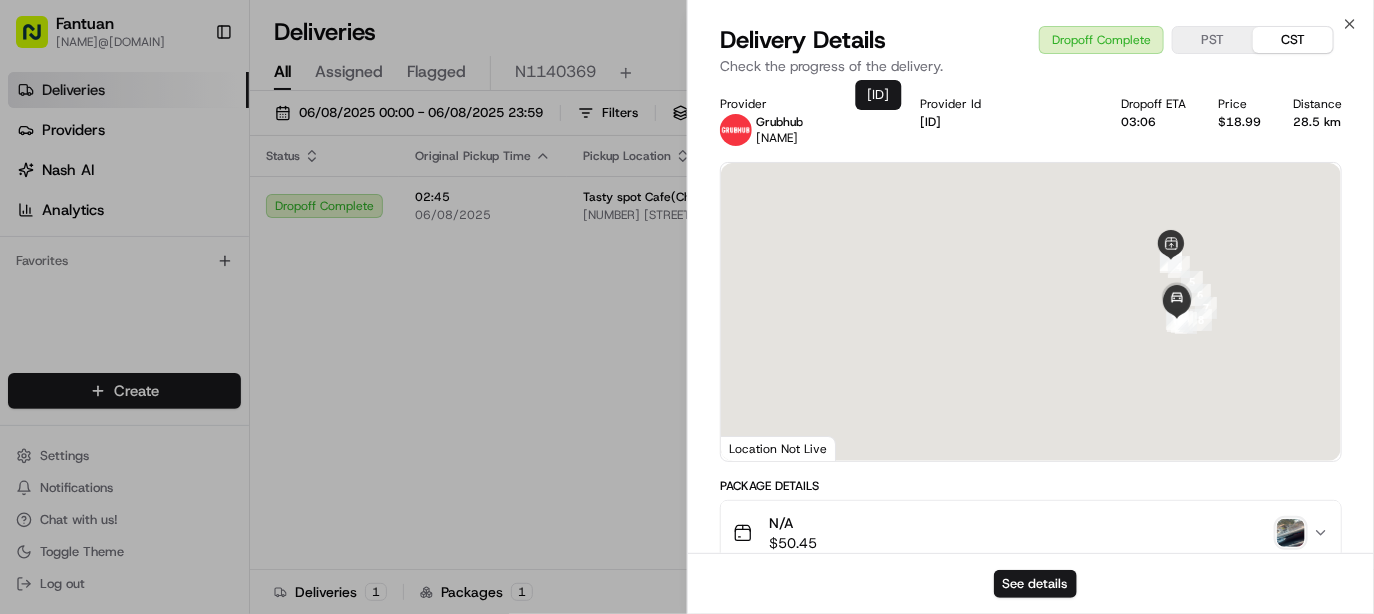click on "[ID] [ID]" at bounding box center [879, 95] 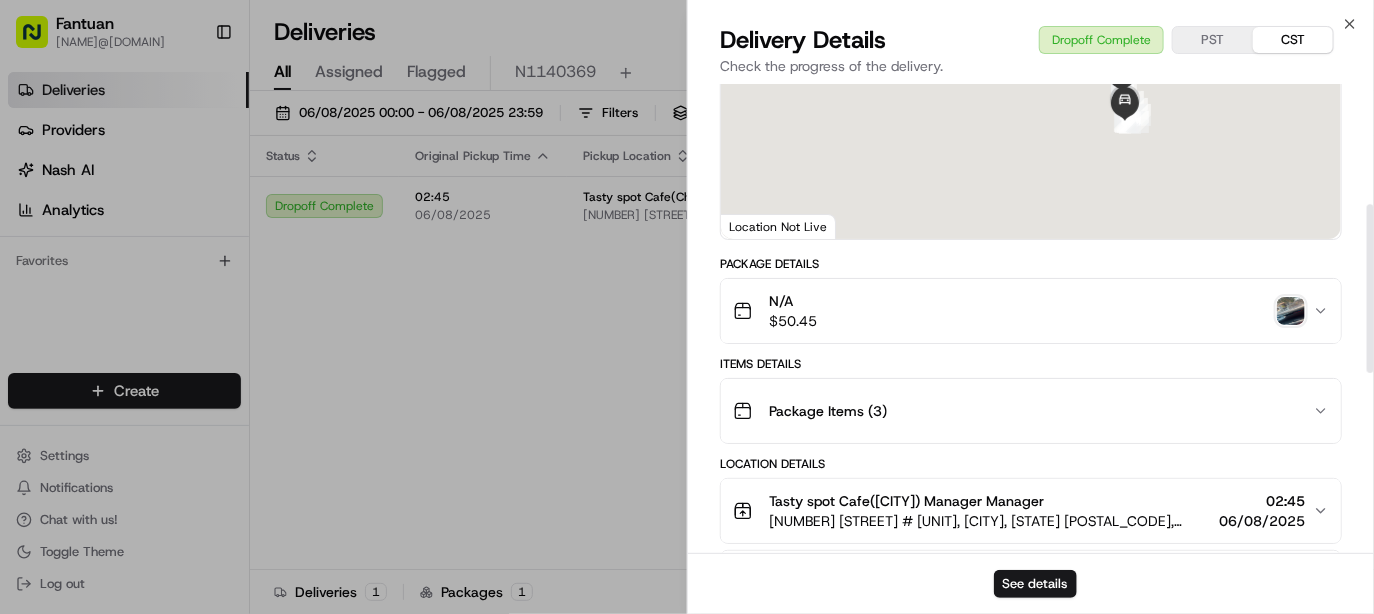 scroll, scrollTop: 444, scrollLeft: 0, axis: vertical 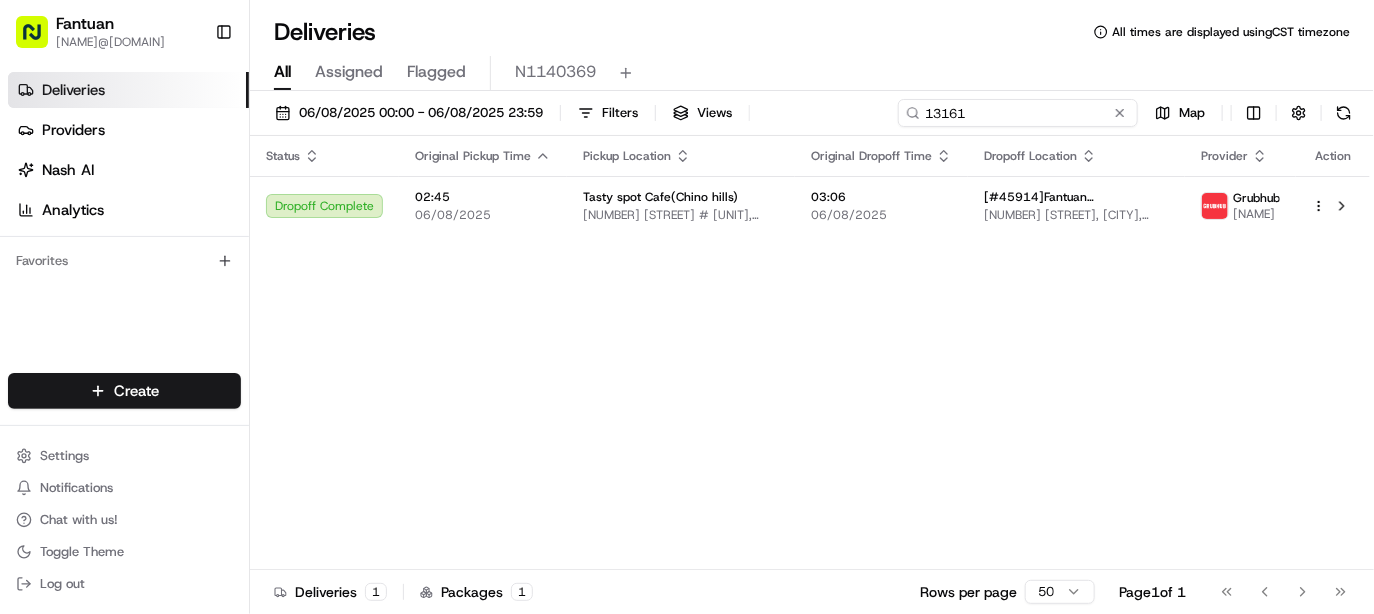 click on "13161" at bounding box center [1018, 113] 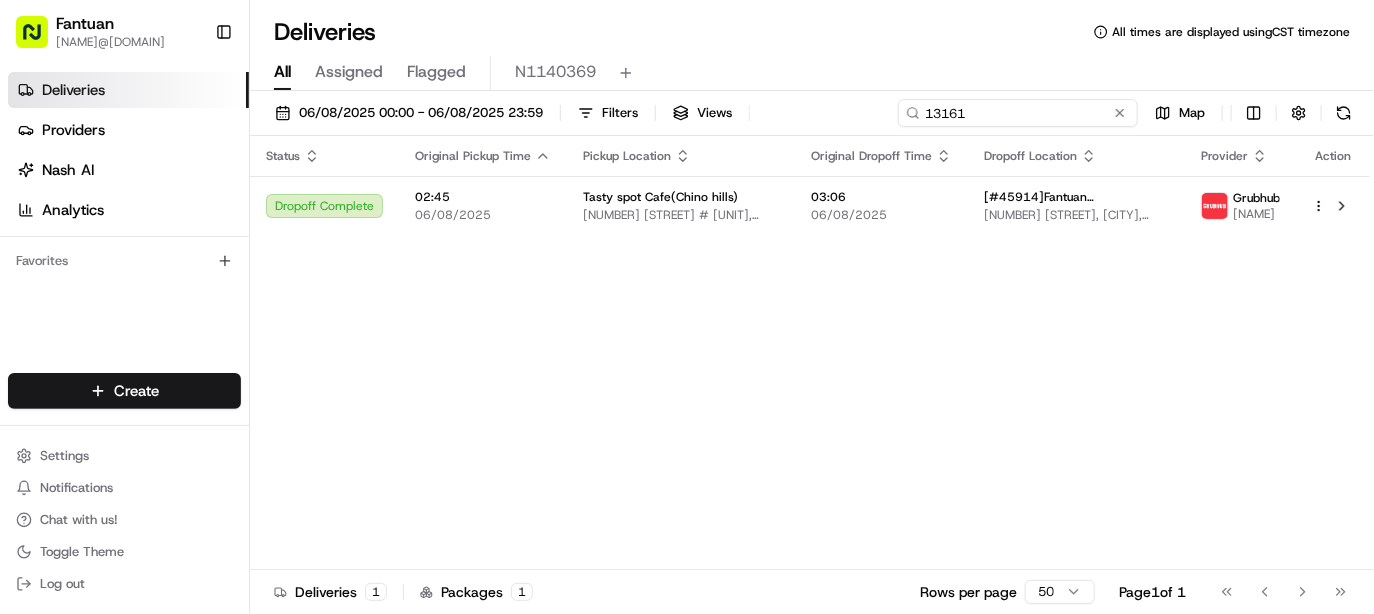 click on "13161" at bounding box center (1018, 113) 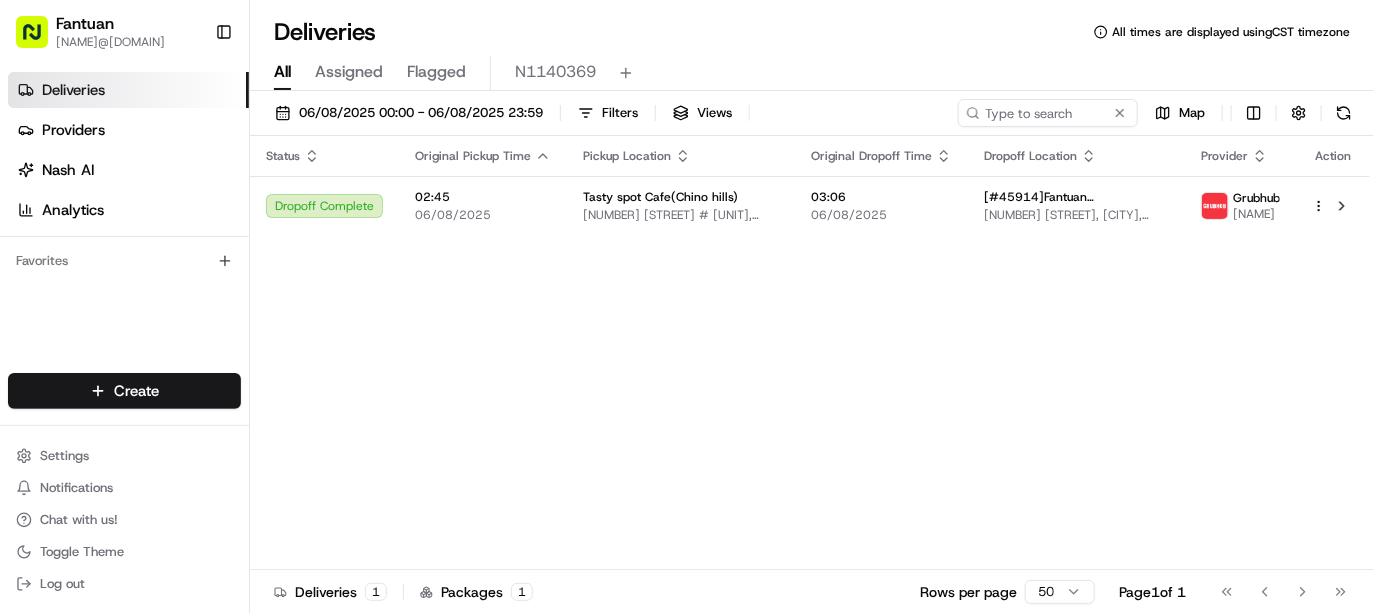 click on "Flagged" at bounding box center (436, 72) 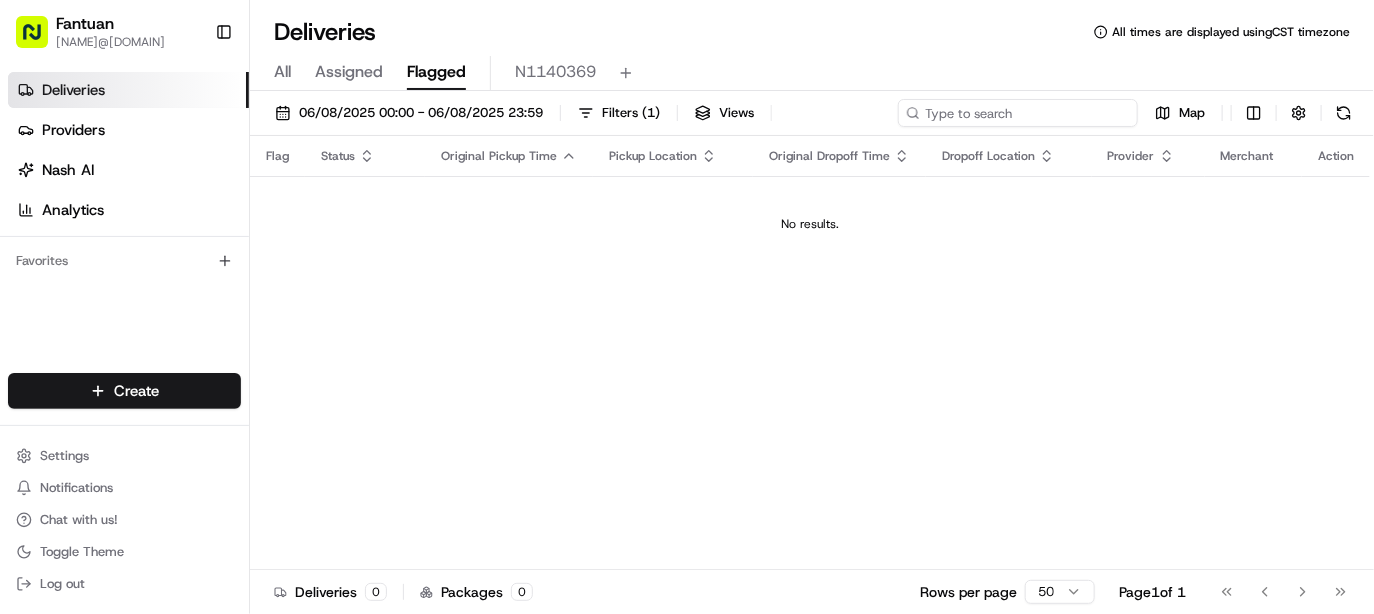 click at bounding box center [1018, 113] 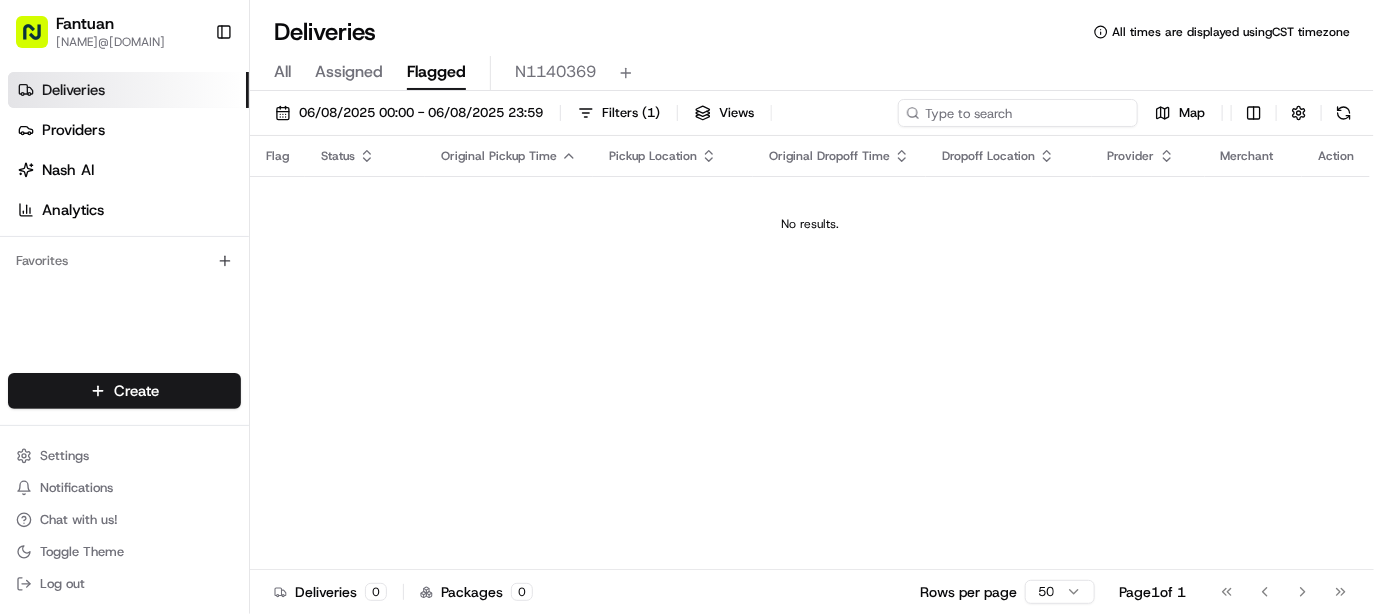paste on "13161" 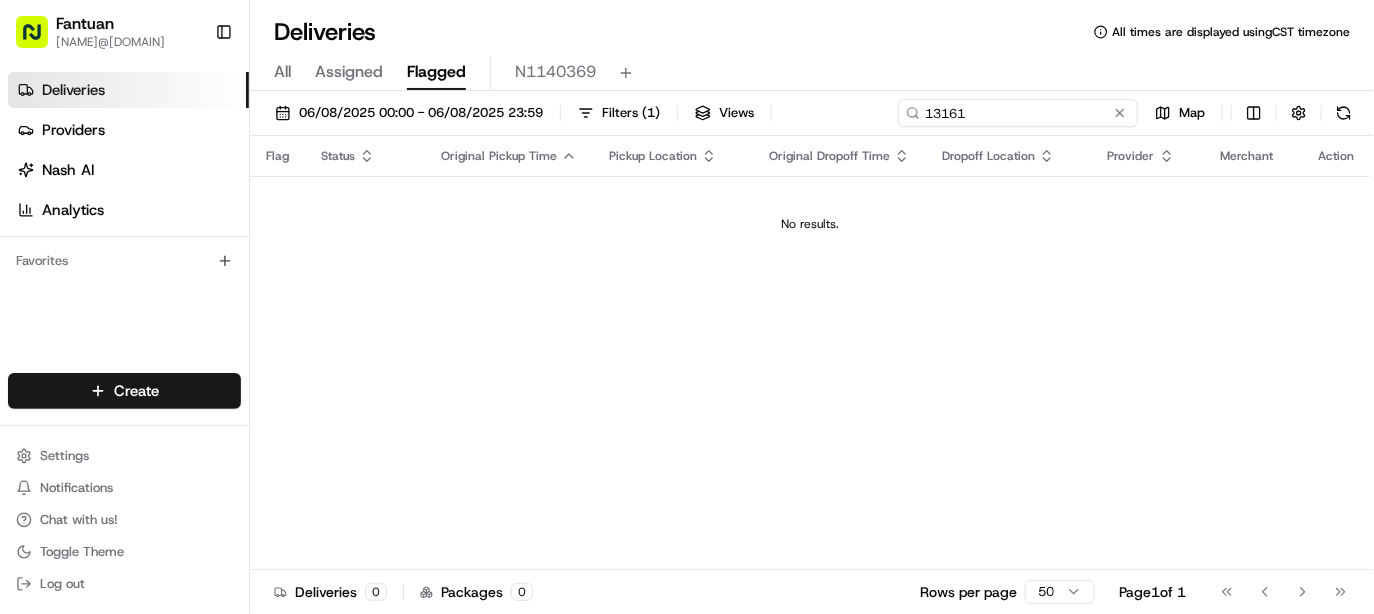 type on "13161" 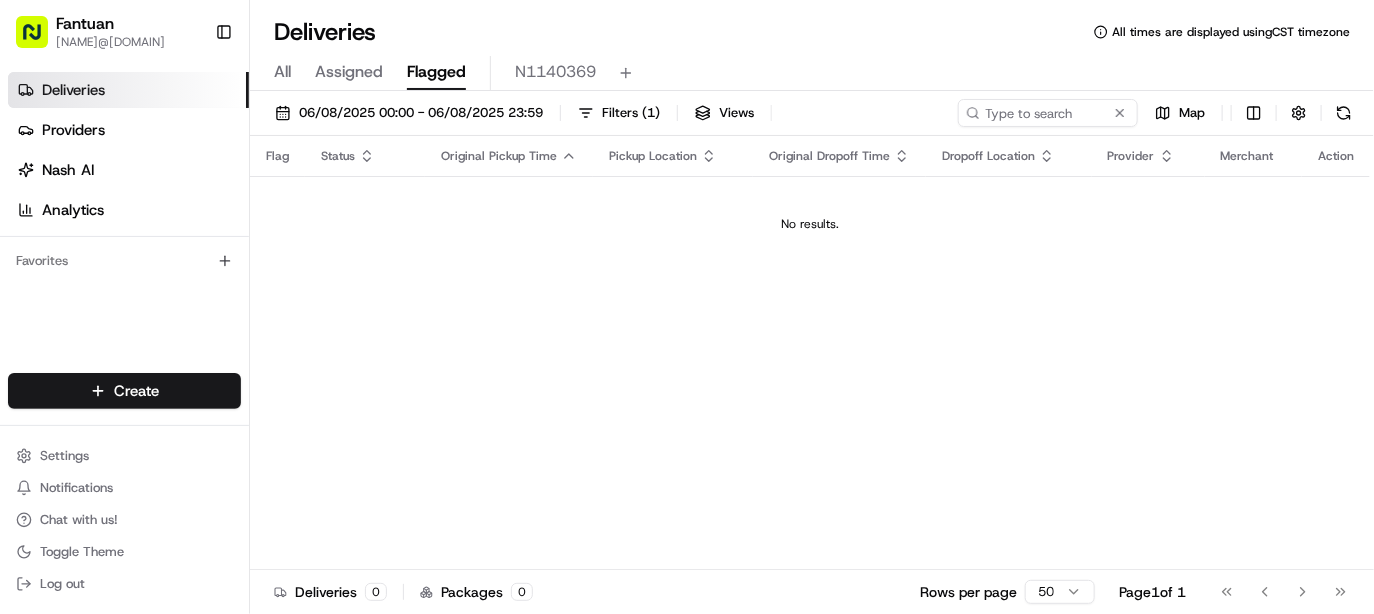 click on "Assigned" at bounding box center [349, 72] 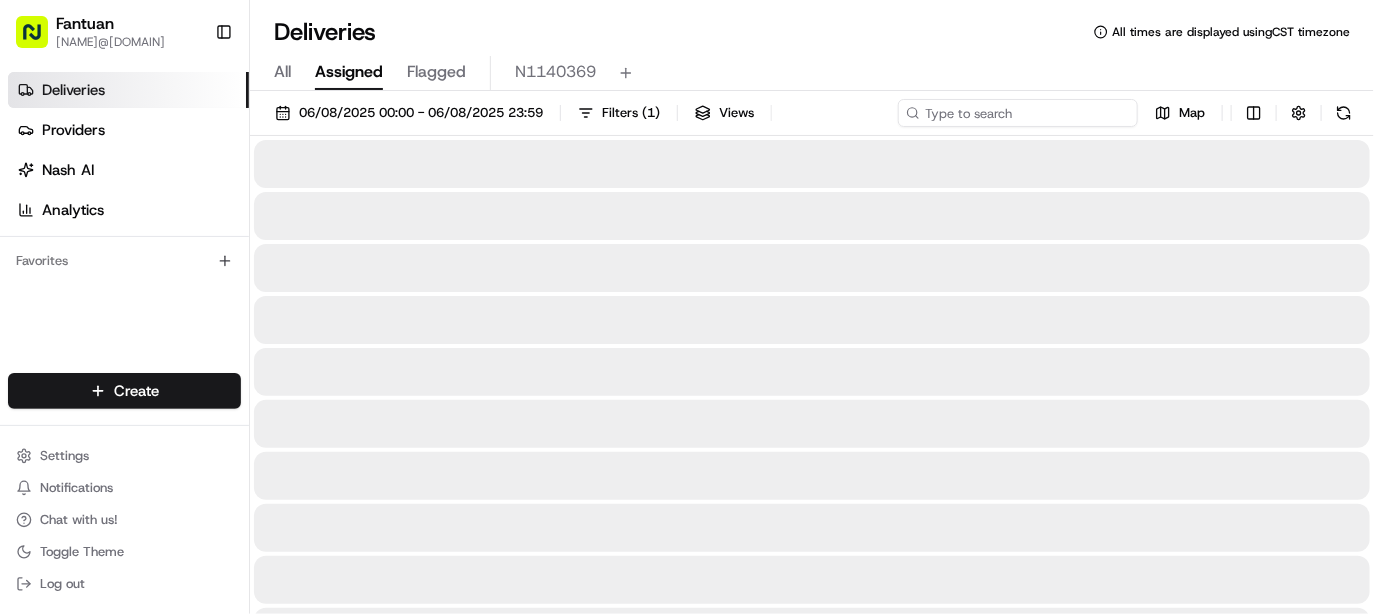 click at bounding box center (1018, 113) 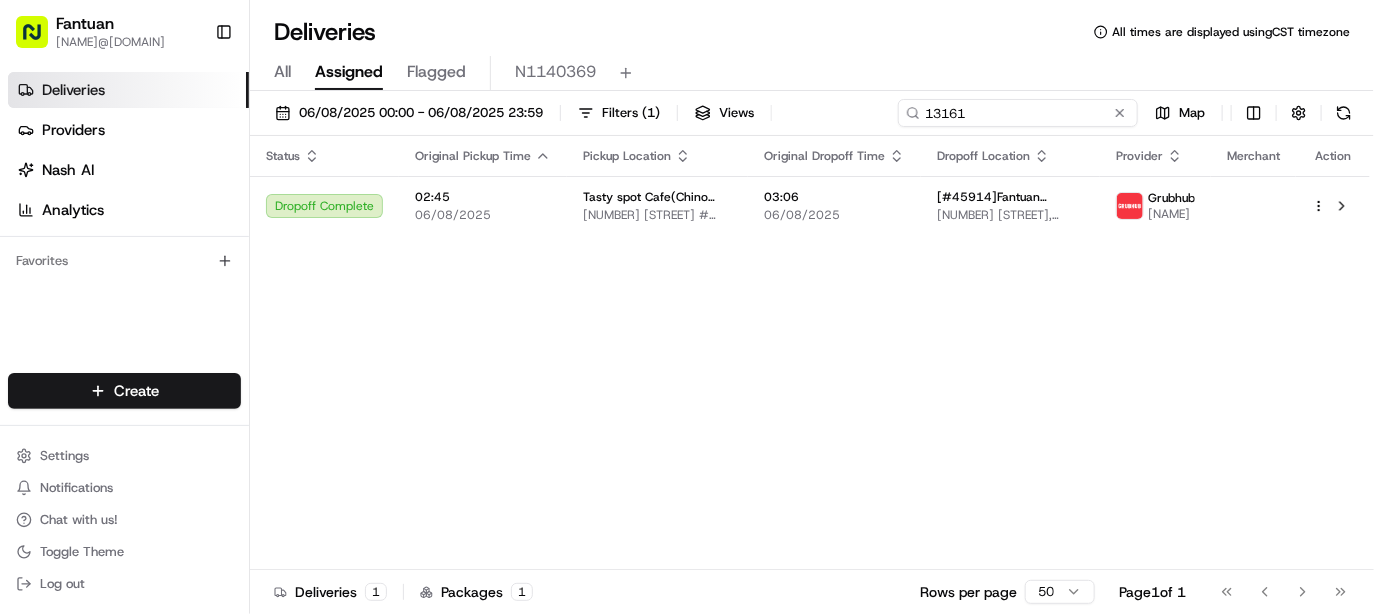 type on "13161" 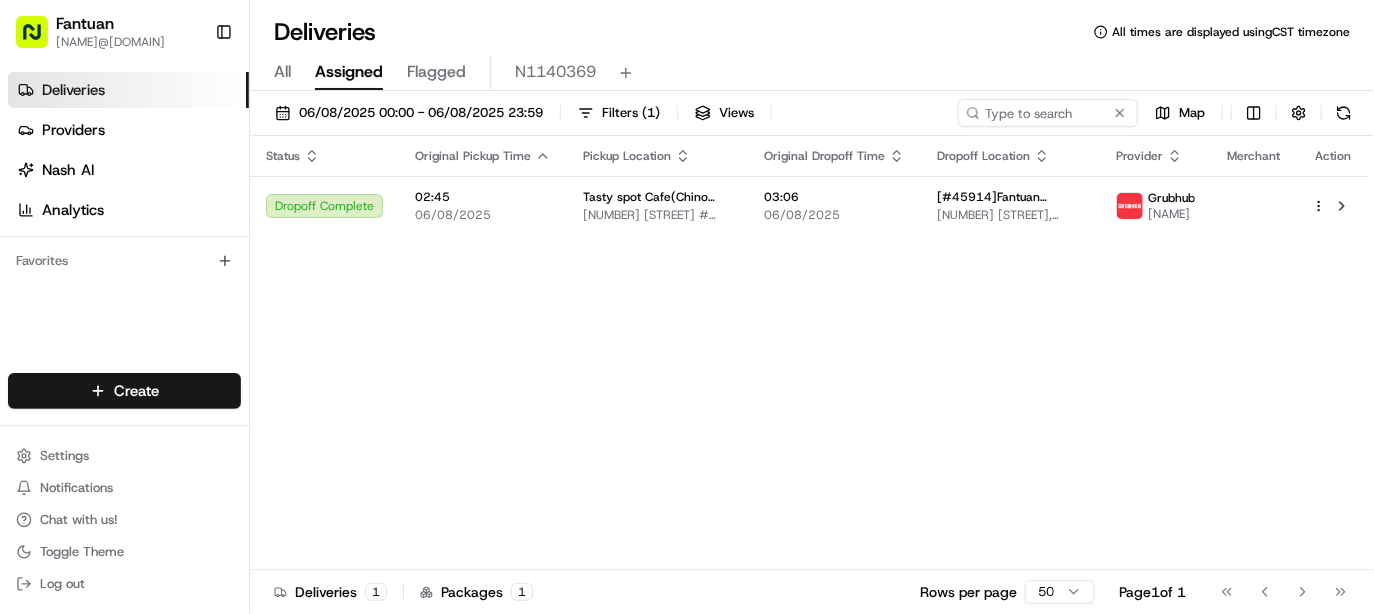 click on "All" at bounding box center [282, 72] 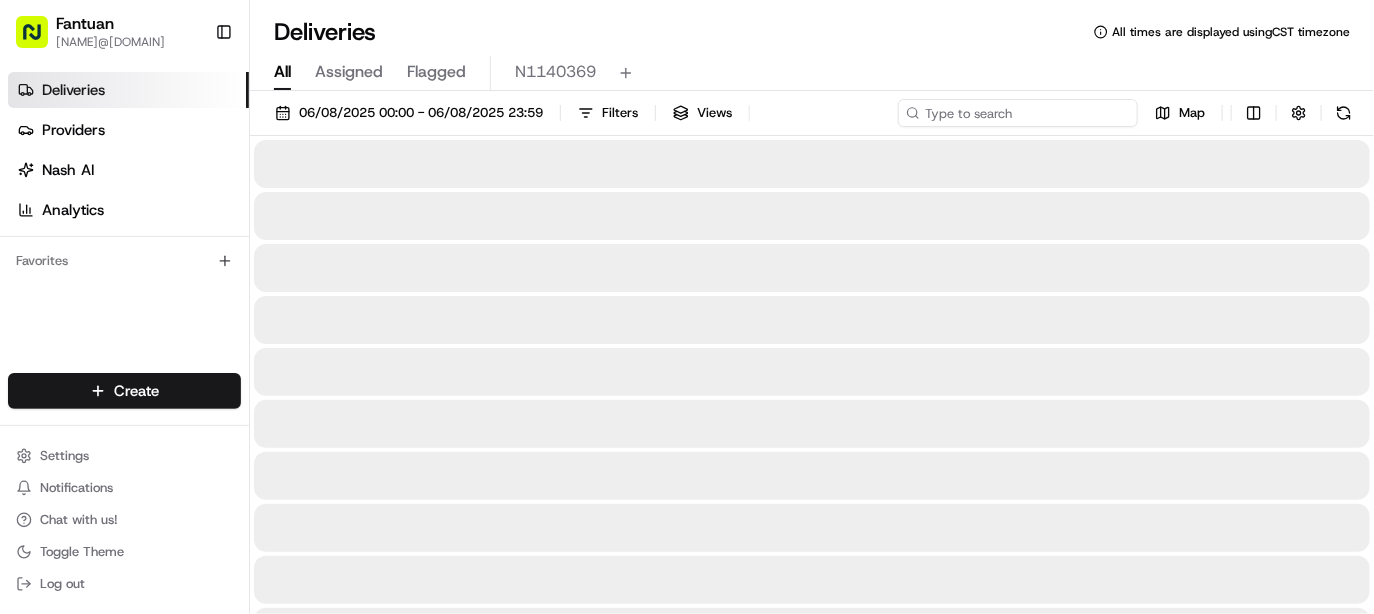 click at bounding box center (1018, 113) 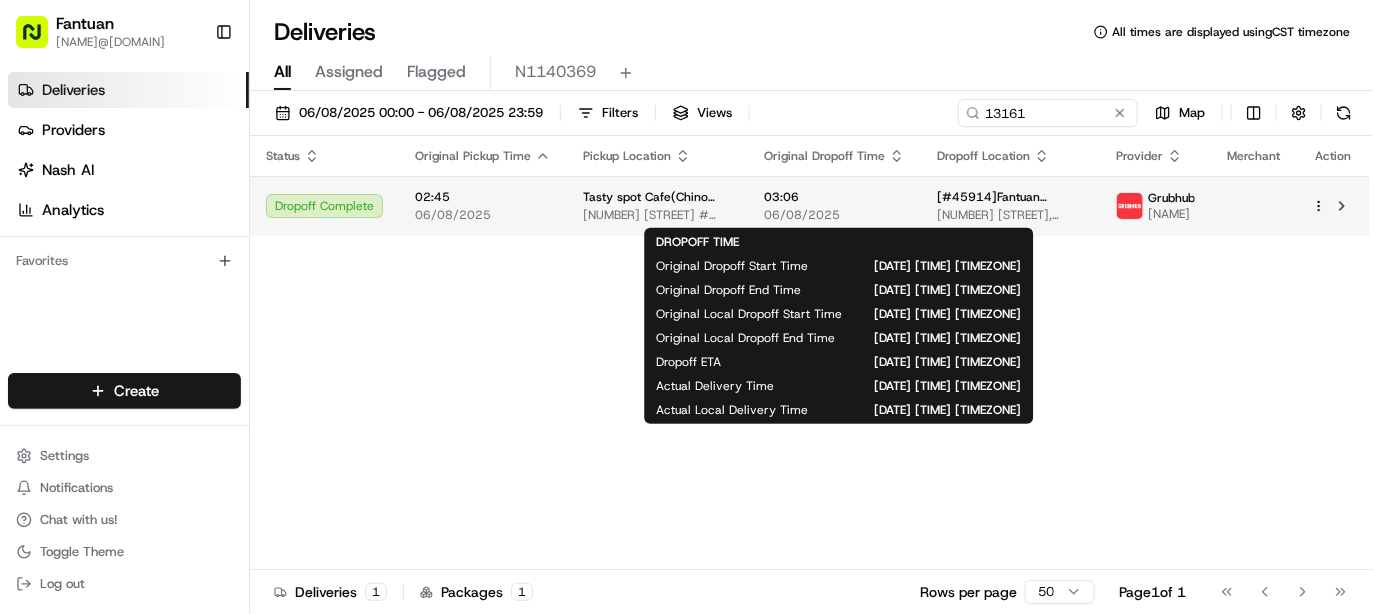 click on "06/08/2025" at bounding box center [834, 215] 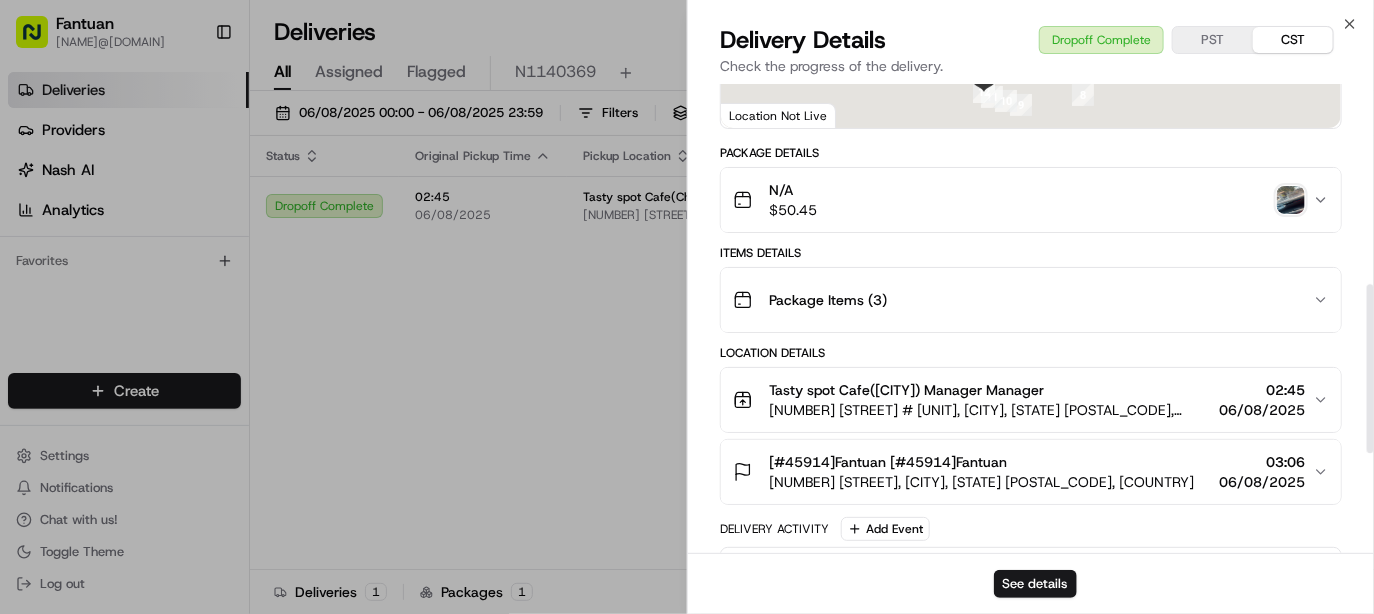 scroll, scrollTop: 555, scrollLeft: 0, axis: vertical 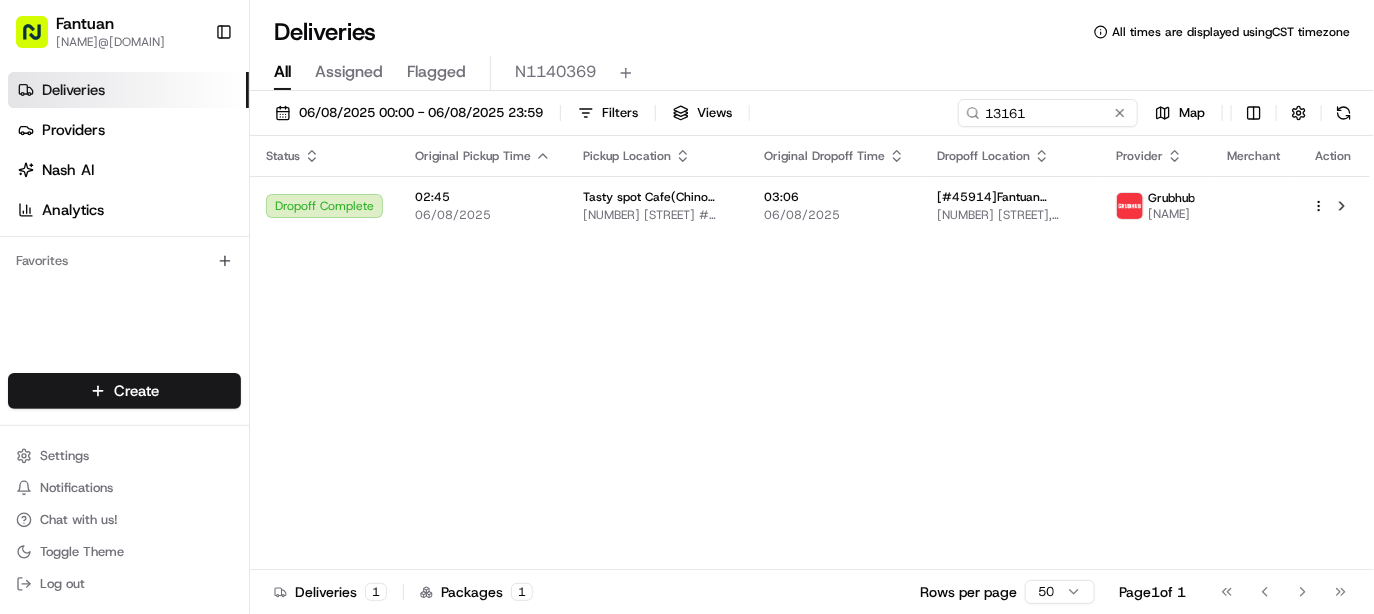 click on "Favorites" at bounding box center [124, 261] 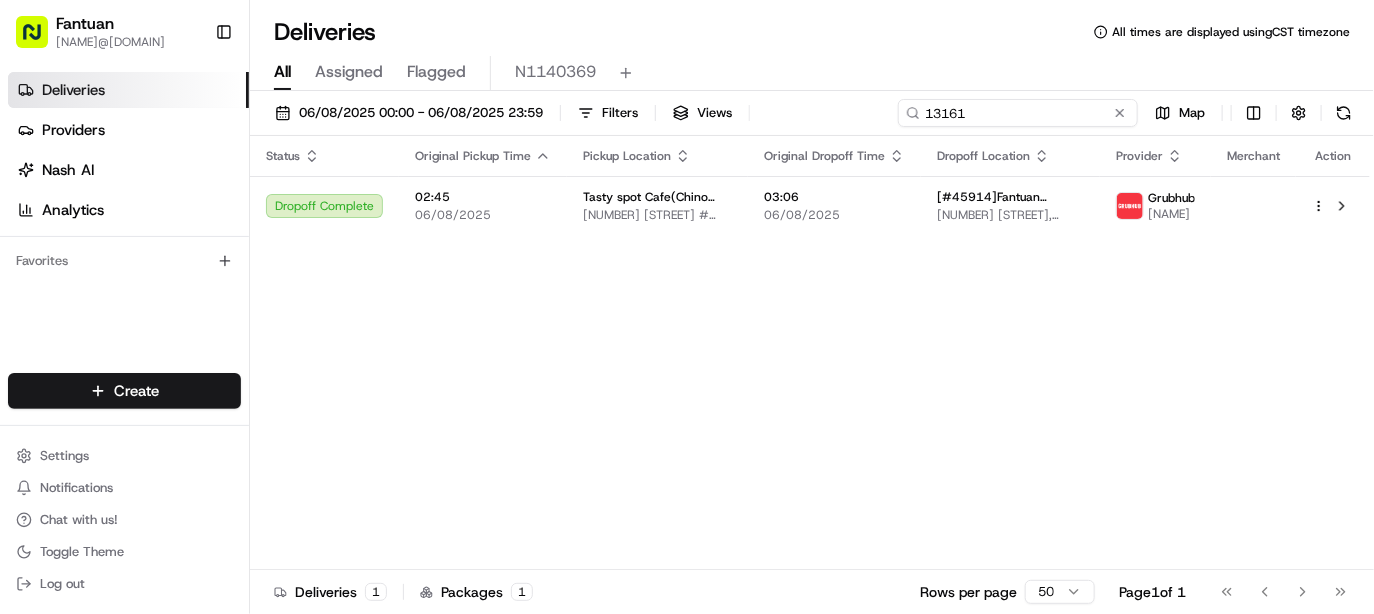 drag, startPoint x: 1031, startPoint y: 114, endPoint x: 836, endPoint y: 104, distance: 195.25624 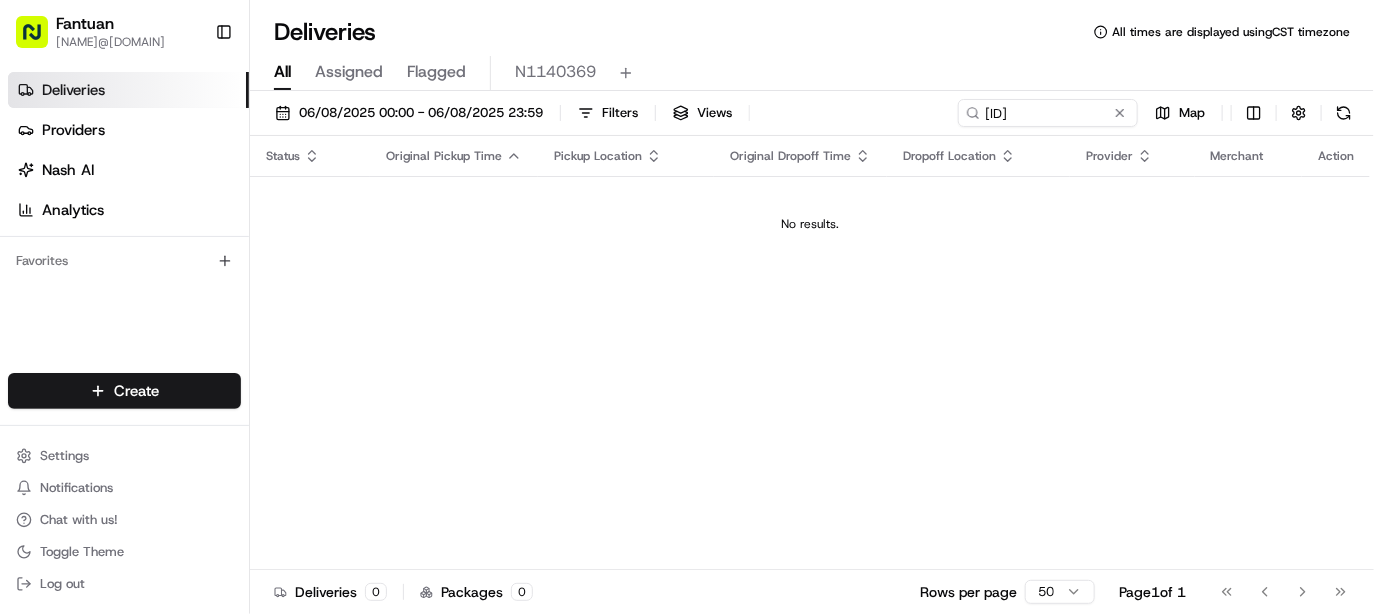 click on "Favorites" at bounding box center [124, 261] 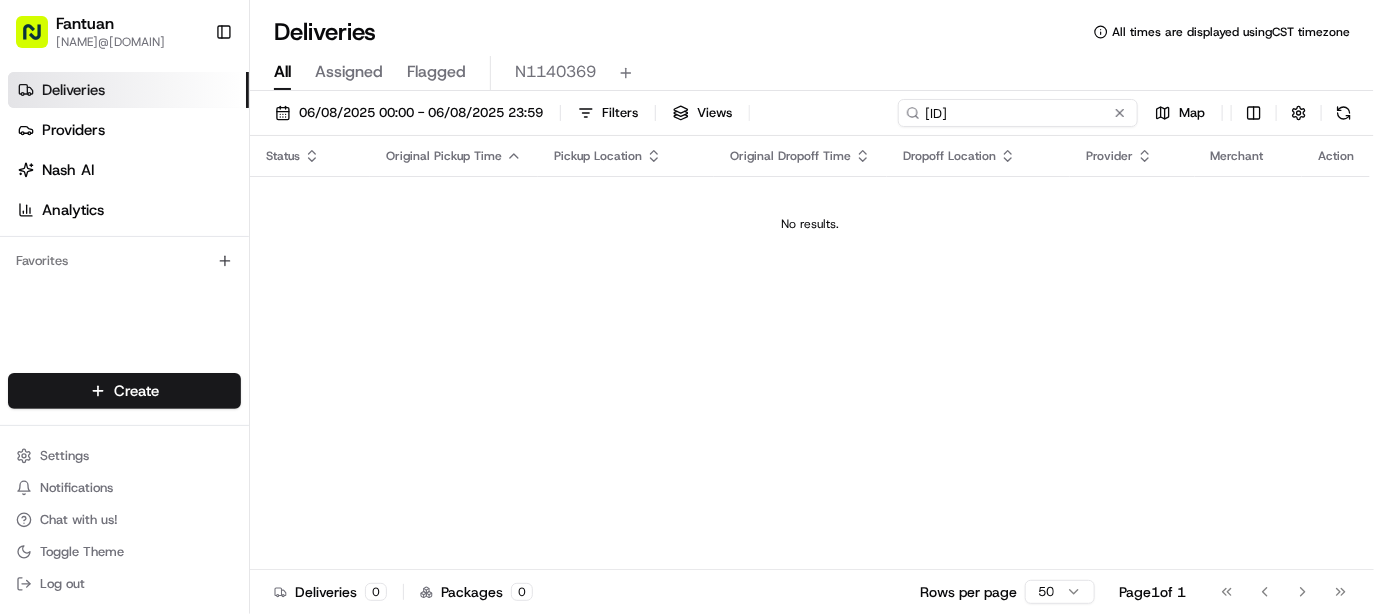 drag, startPoint x: 1053, startPoint y: 108, endPoint x: 867, endPoint y: 110, distance: 186.01076 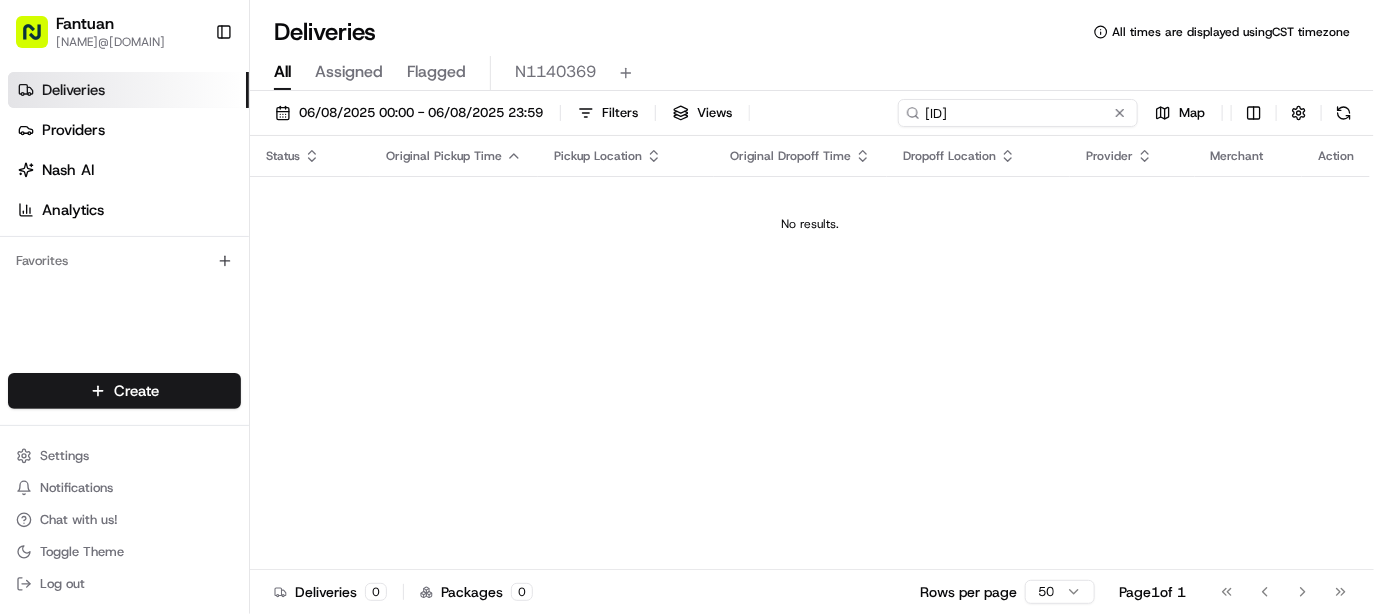 type on "[ID]" 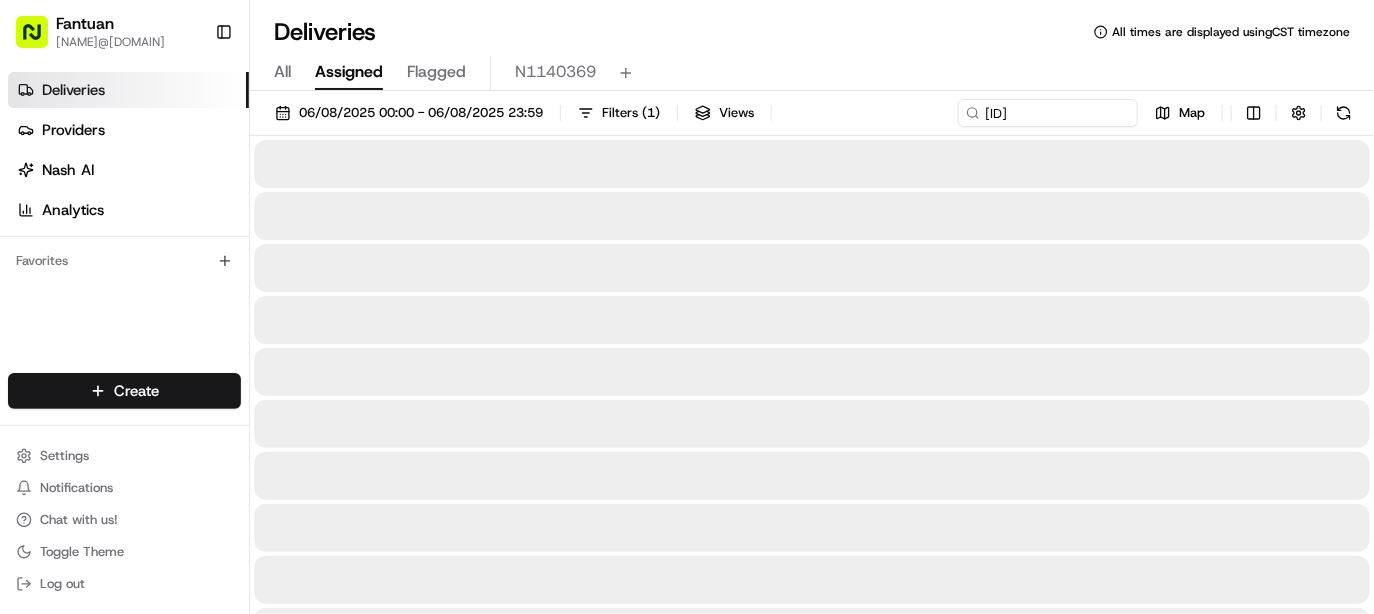 type 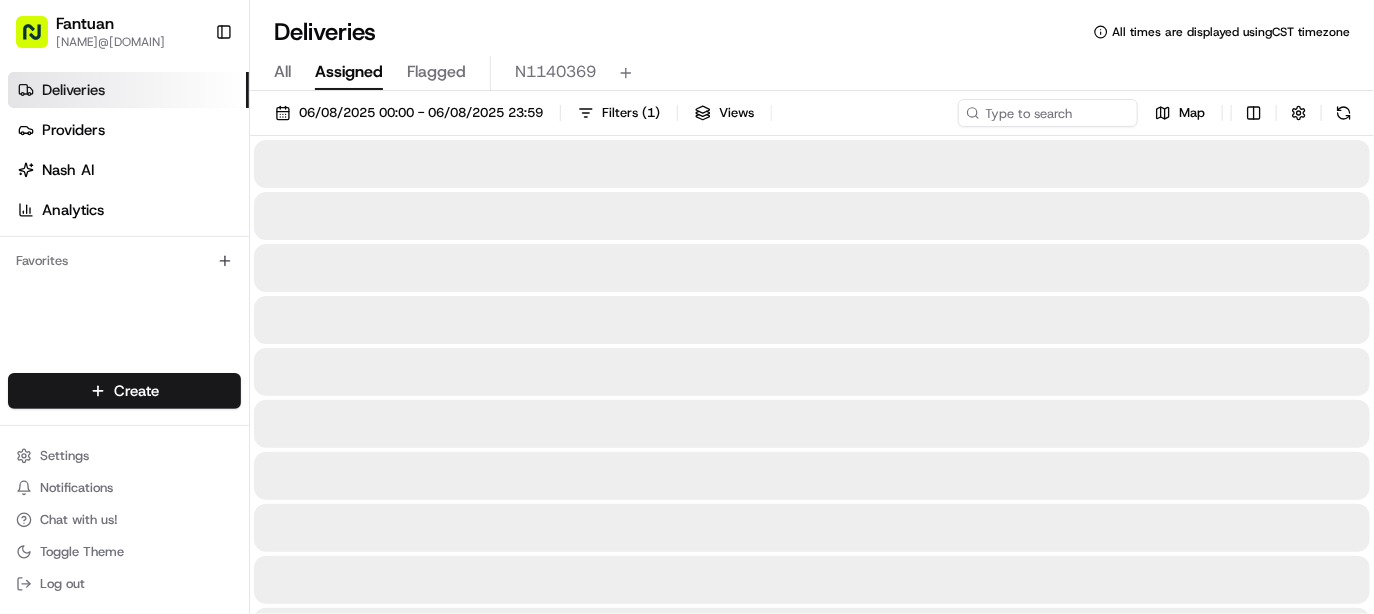 click on "Assigned" at bounding box center [349, 72] 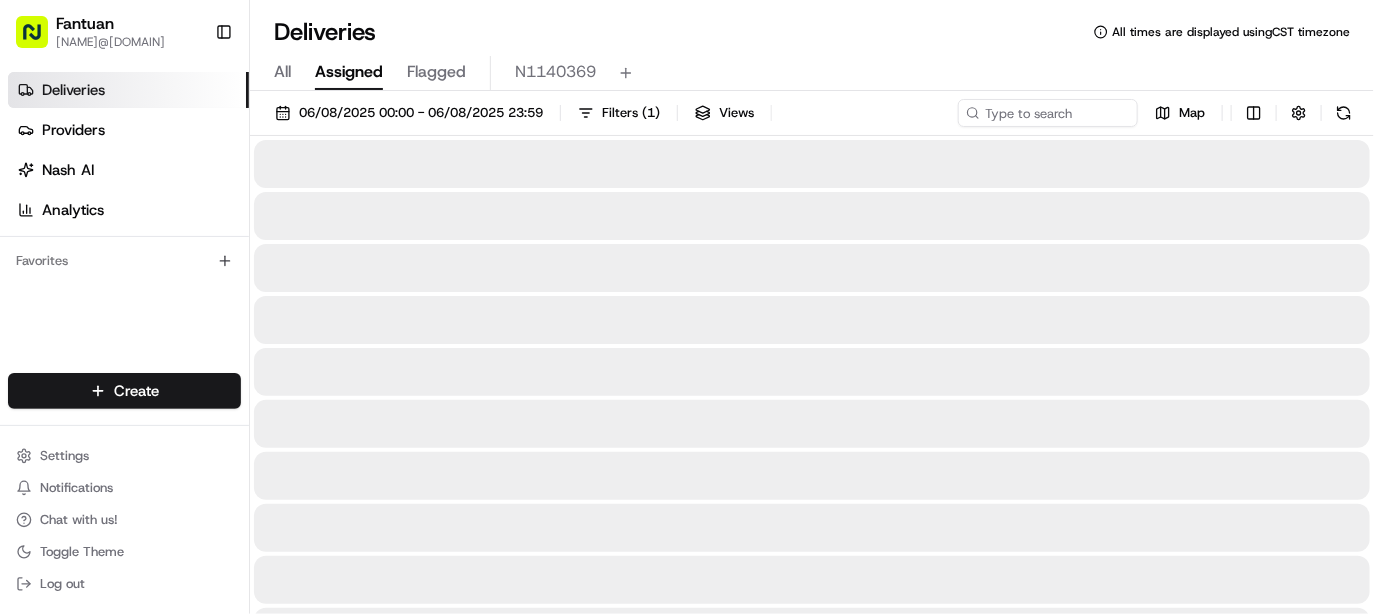click on "Flagged" at bounding box center (436, 72) 